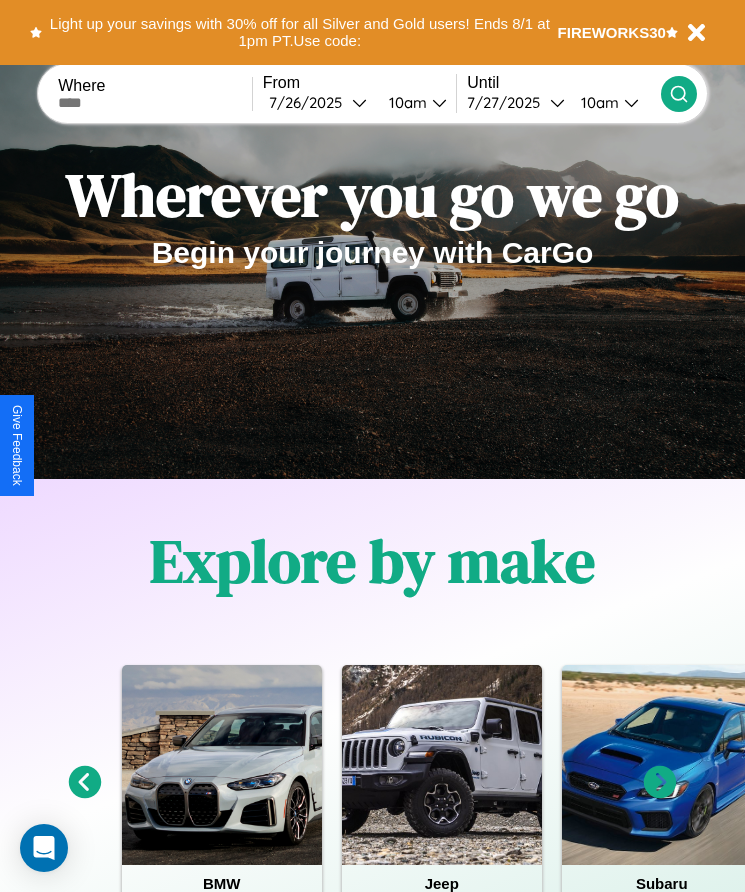 scroll, scrollTop: 334, scrollLeft: 0, axis: vertical 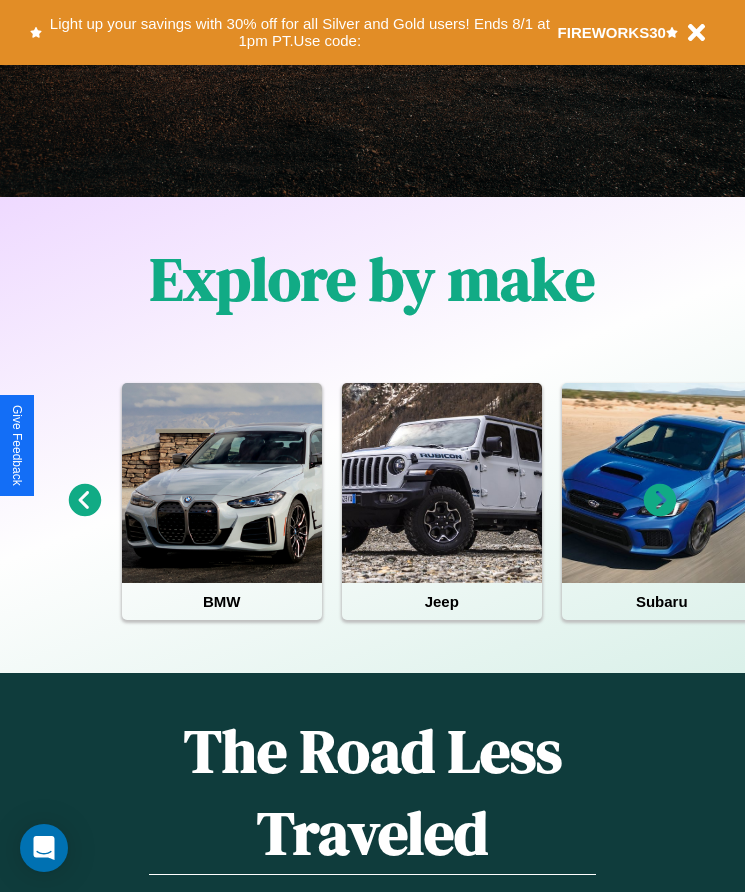 click 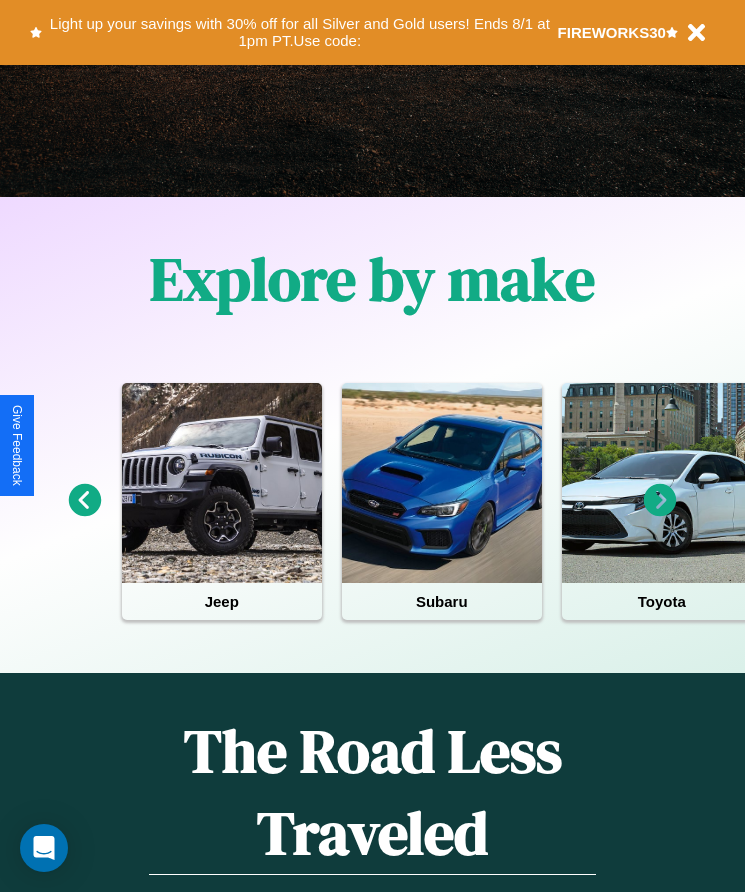 click 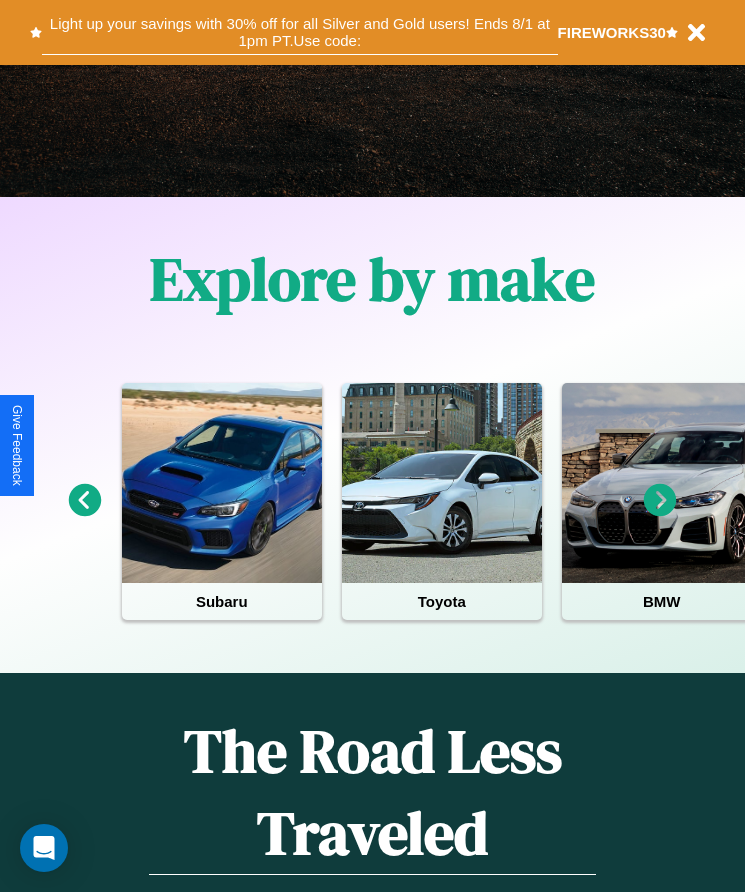 click on "Light up your savings with 30% off for all Silver and Gold users! Ends 8/1 at 1pm PT.  Use code:" at bounding box center (299, 32) 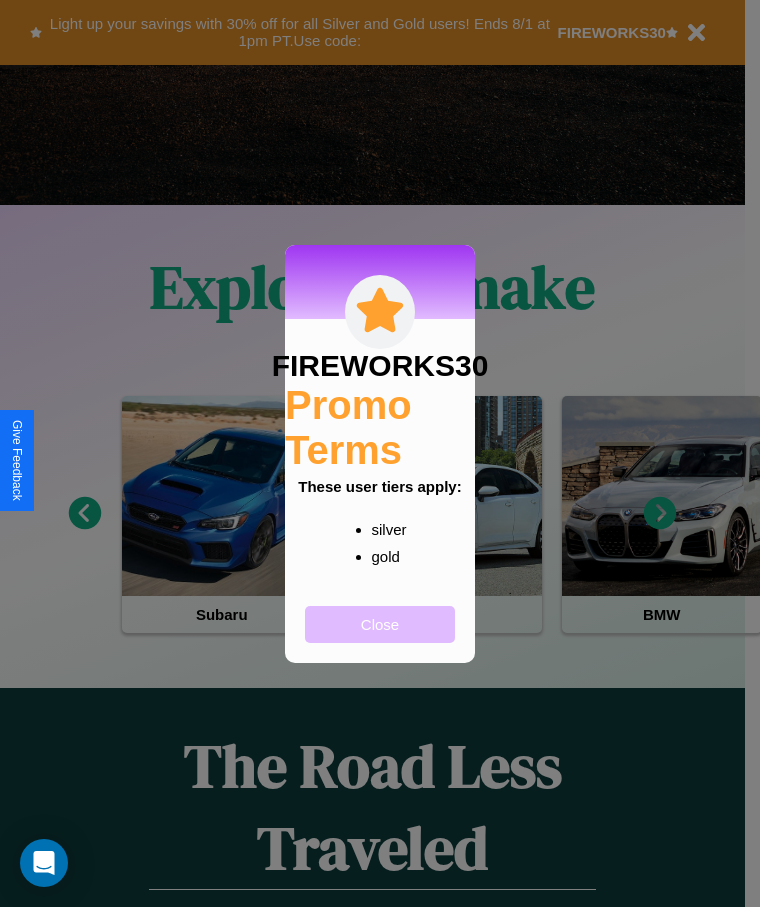 click on "Close" at bounding box center [380, 624] 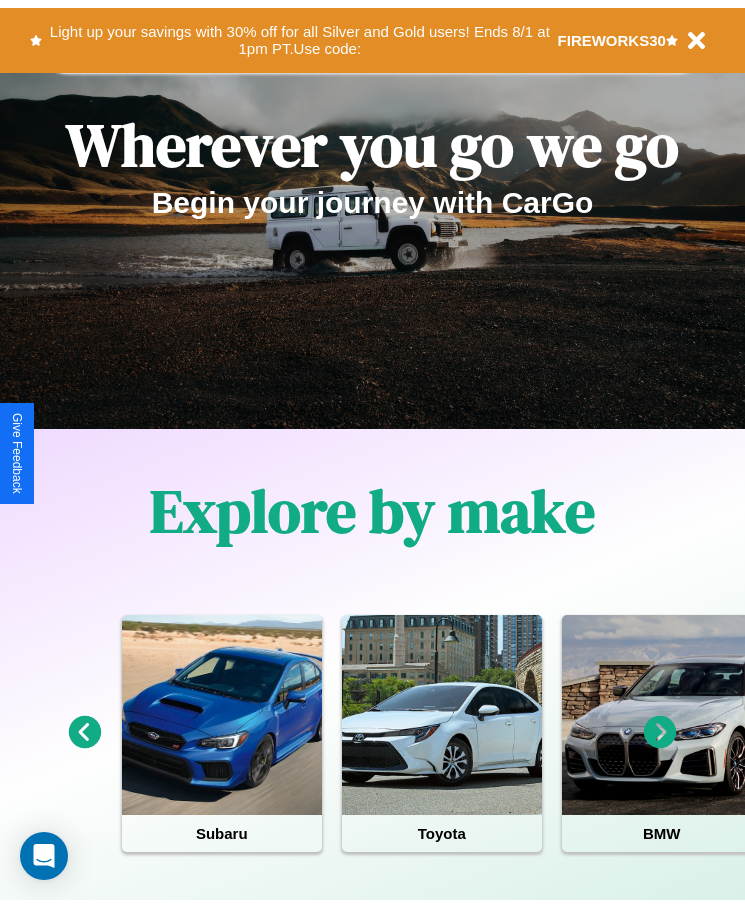 scroll, scrollTop: 0, scrollLeft: 0, axis: both 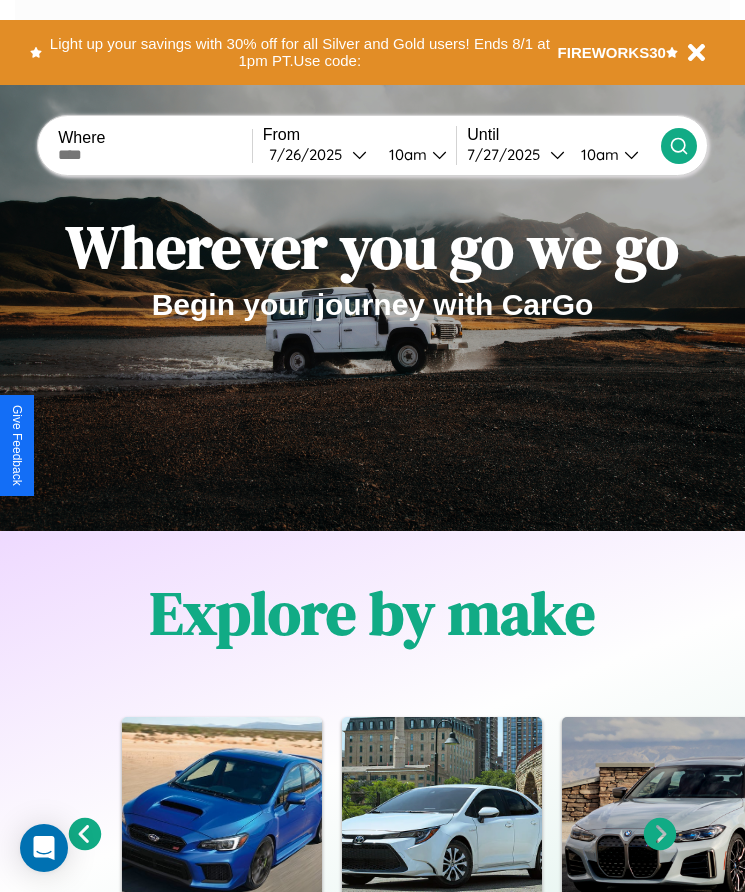 click at bounding box center [155, 155] 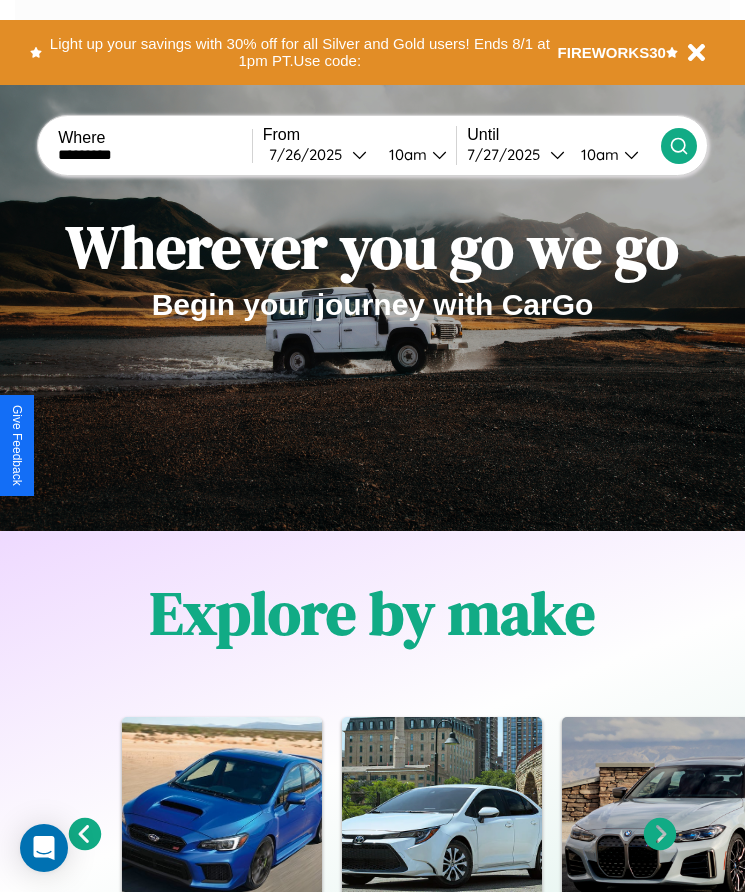 type on "*********" 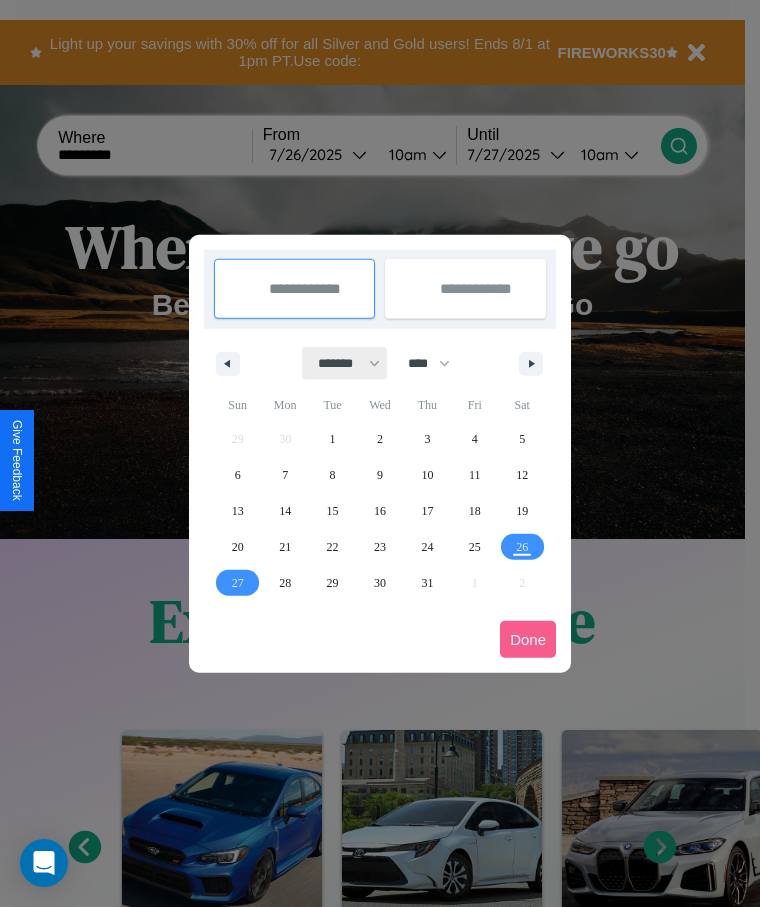 click on "******* ******** ***** ***** *** **** **** ****** ********* ******* ******** ********" at bounding box center [345, 363] 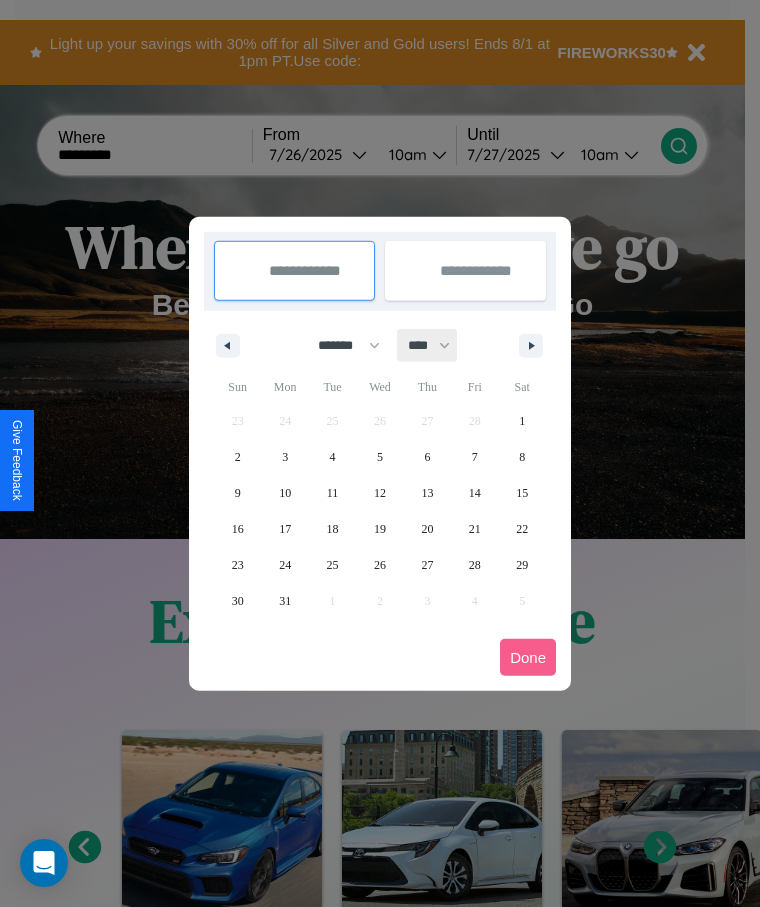 click on "**** **** **** **** **** **** **** **** **** **** **** **** **** **** **** **** **** **** **** **** **** **** **** **** **** **** **** **** **** **** **** **** **** **** **** **** **** **** **** **** **** **** **** **** **** **** **** **** **** **** **** **** **** **** **** **** **** **** **** **** **** **** **** **** **** **** **** **** **** **** **** **** **** **** **** **** **** **** **** **** **** **** **** **** **** **** **** **** **** **** **** **** **** **** **** **** **** **** **** **** **** **** **** **** **** **** **** **** **** **** **** **** **** **** **** **** **** **** **** **** ****" at bounding box center [428, 345] 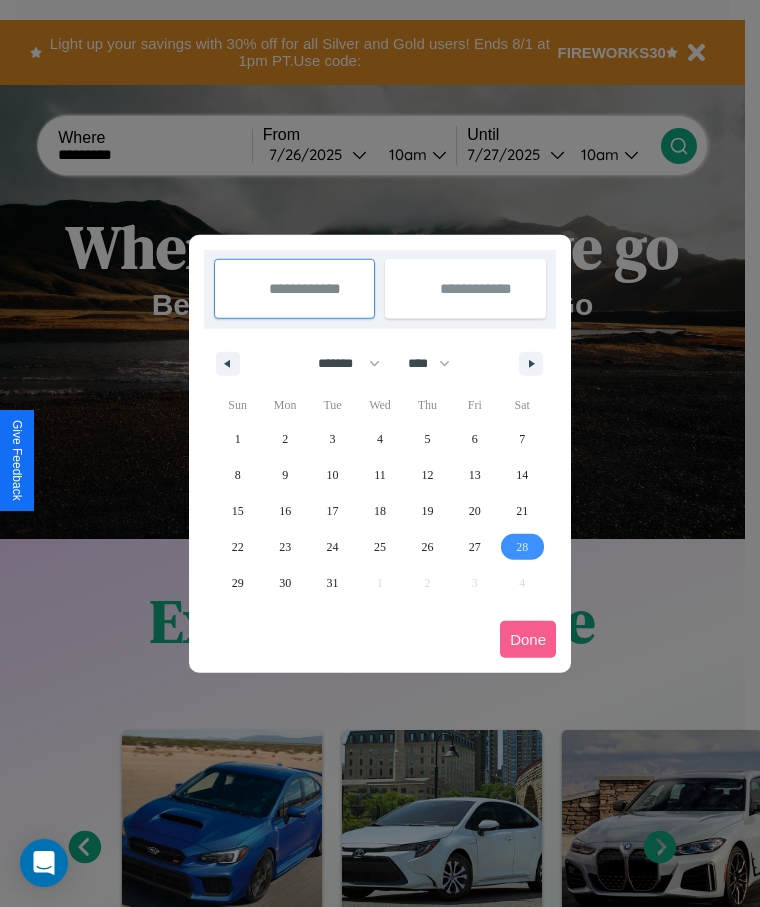 click on "28" at bounding box center (522, 547) 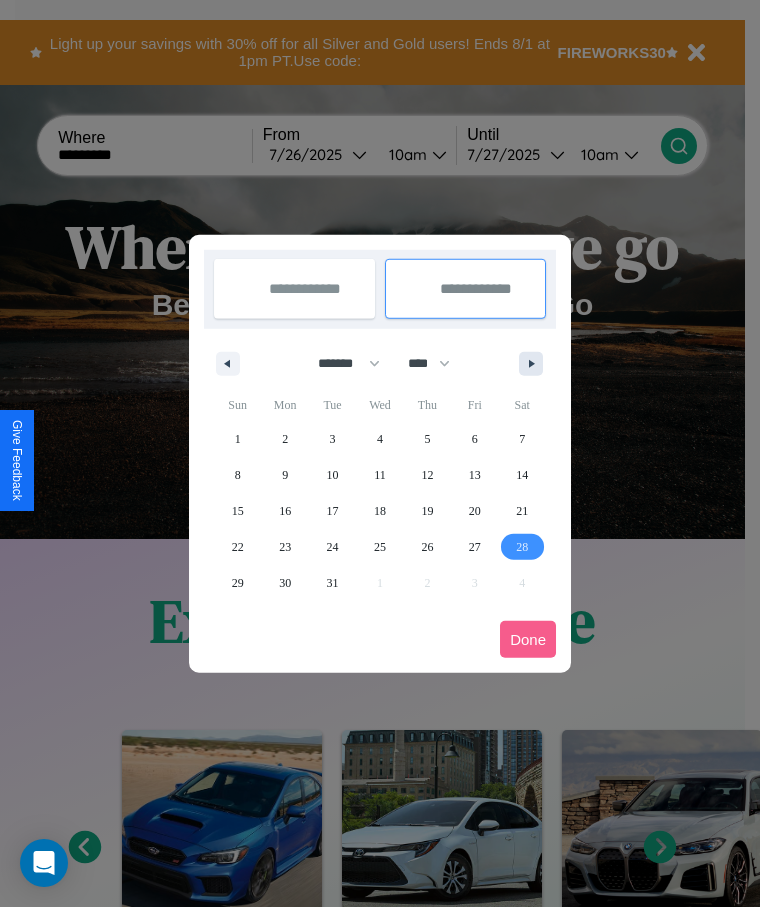 click at bounding box center [535, 364] 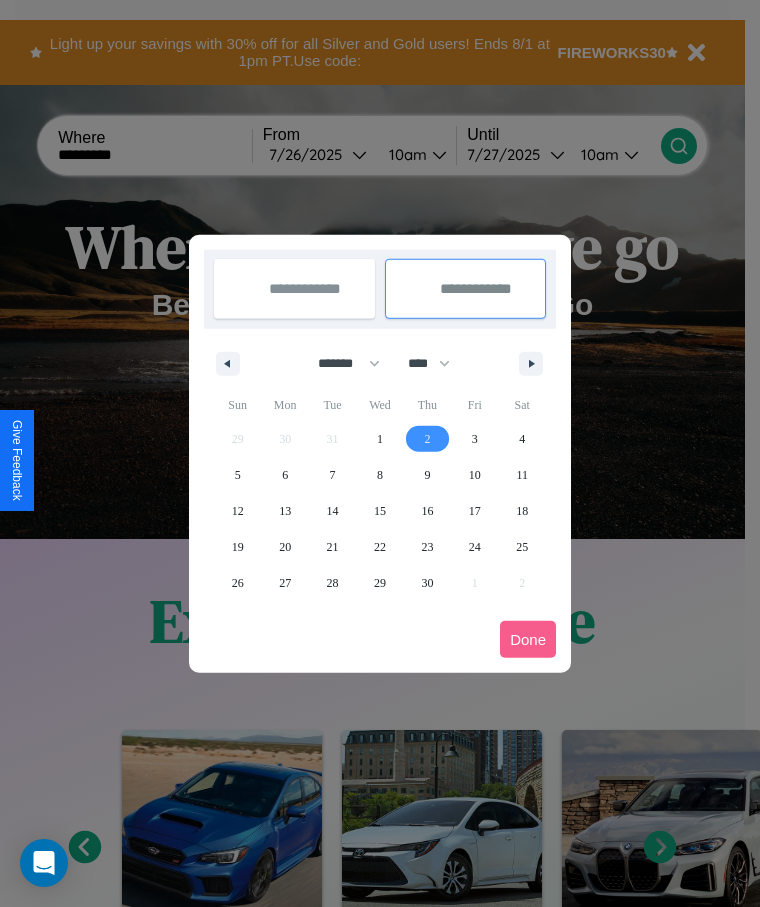 click on "2" at bounding box center [427, 439] 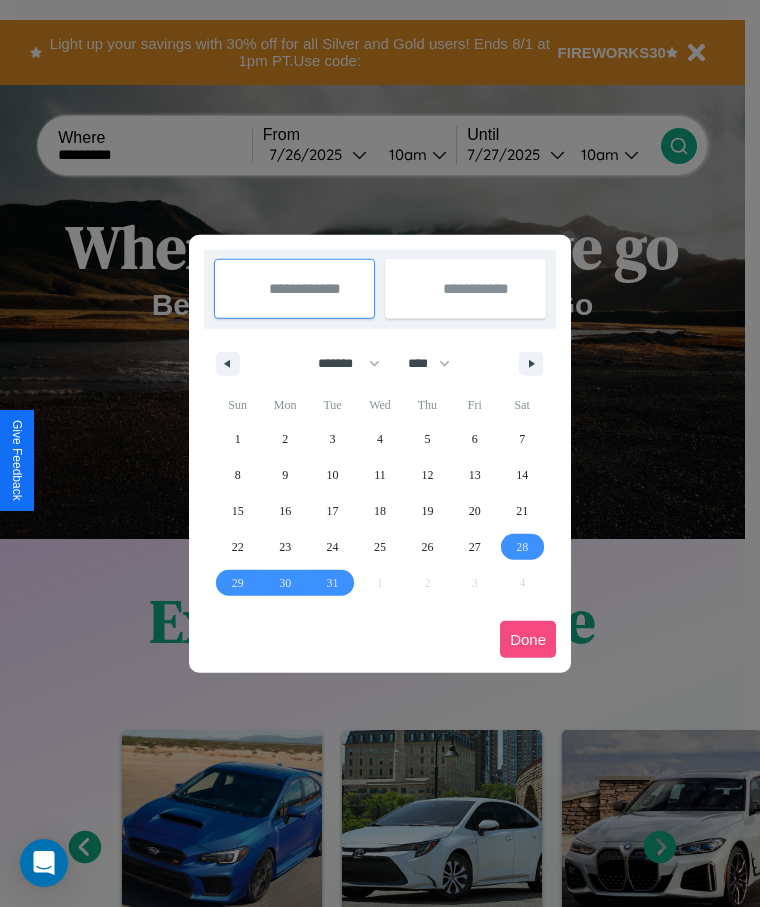 click on "Done" at bounding box center [528, 639] 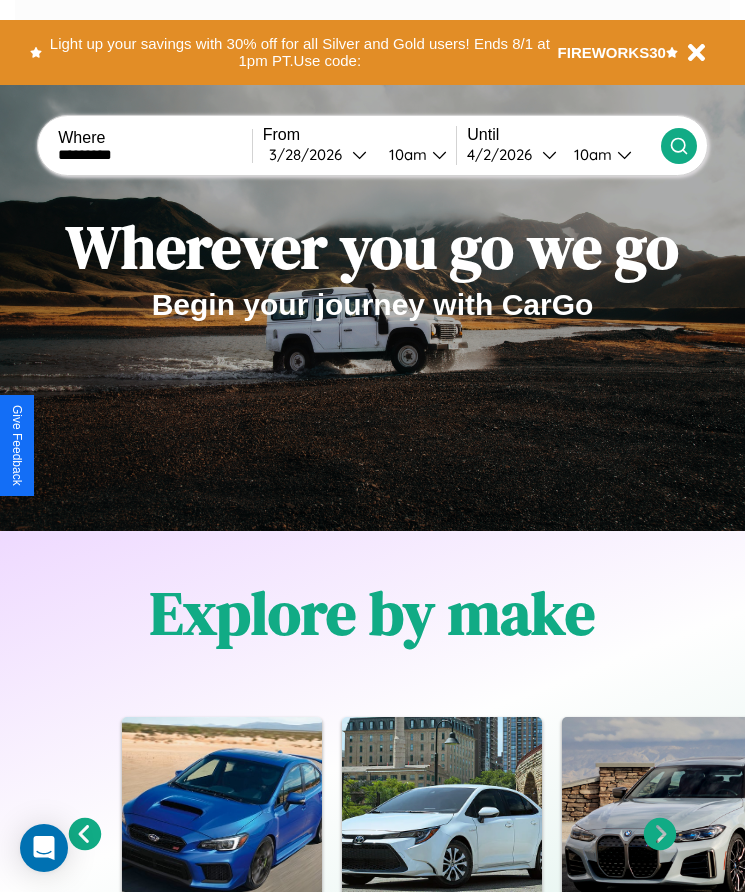 click 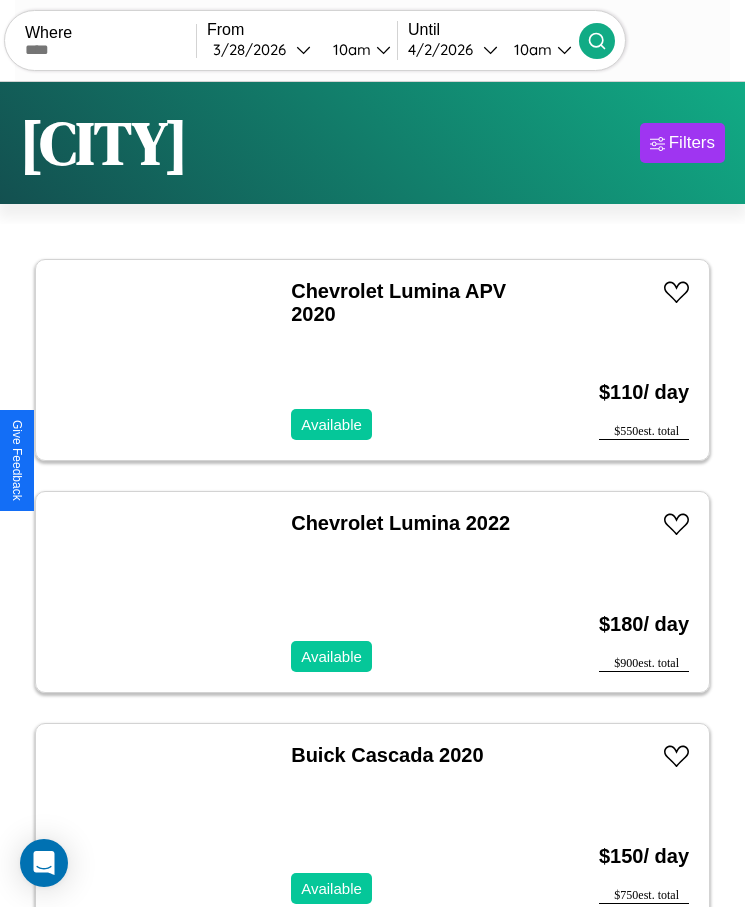 scroll, scrollTop: 50, scrollLeft: 0, axis: vertical 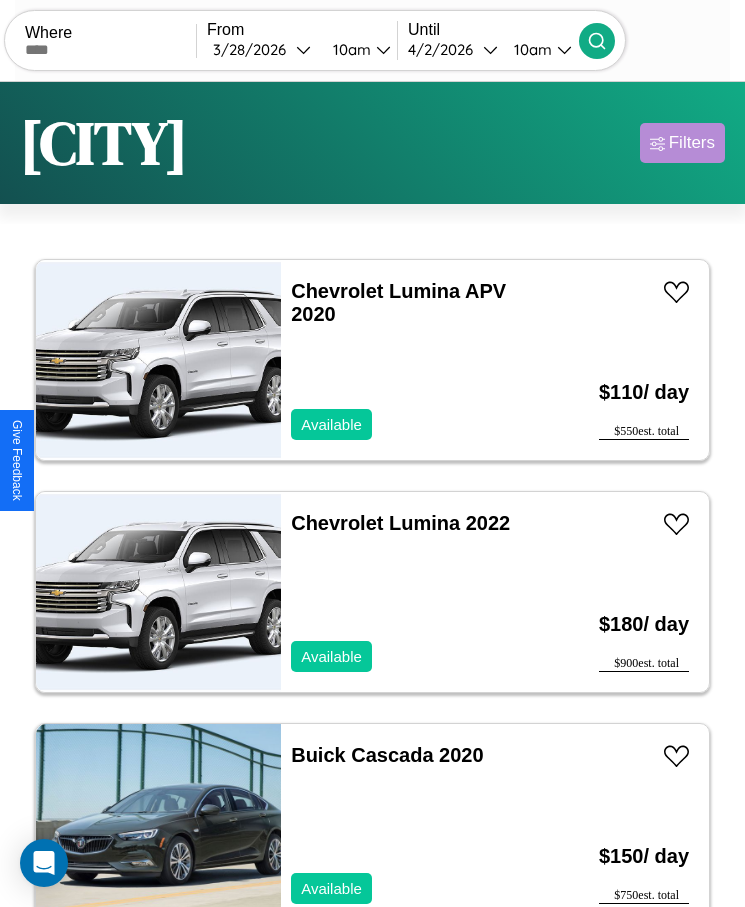 click on "Filters" at bounding box center [692, 143] 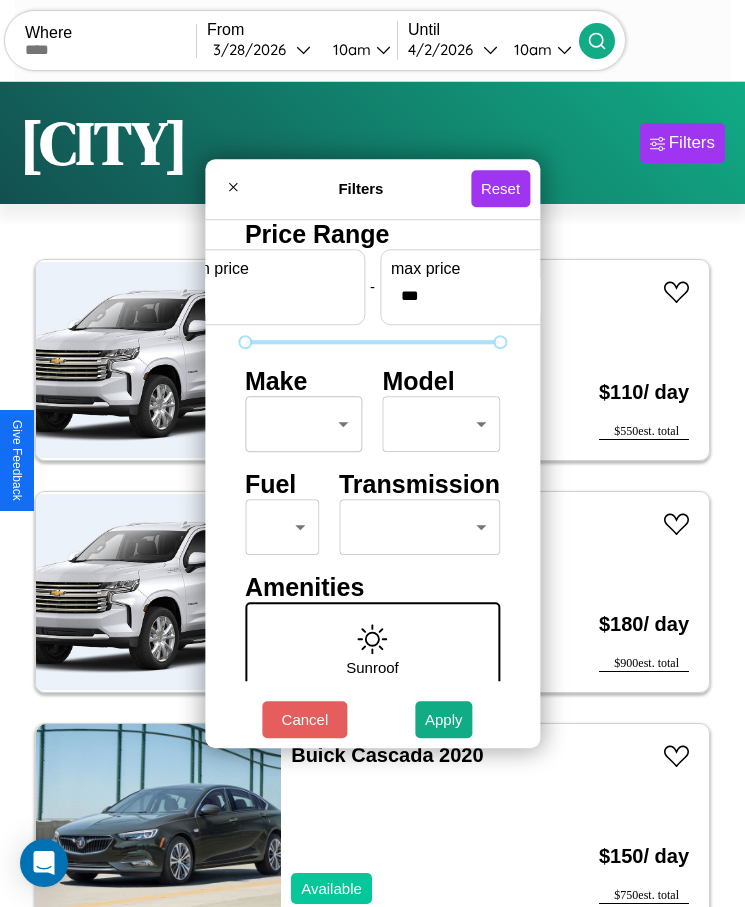 click on "CarGo Where From 3 / 28 / 2026 10am Until 4 / 2 / 2026 10am Become a Host Login Sign Up Barcelona Filters 15  cars in this area These cars can be picked up in this city. Chevrolet   Lumina APV   2020 Available $ 110  / day $ 550  est. total Chevrolet   Lumina   2022 Available $ 180  / day $ 900  est. total Buick   Cascada   2020 Available $ 150  / day $ 750  est. total Lincoln   Navigator   2019 Unavailable $ 140  / day $ 700  est. total Subaru   Standard   2021 Available $ 130  / day $ 650  est. total Honda   PCX150   2014 Available $ 150  / day $ 750  est. total Fiat   124 Spider   2017 Available $ 60  / day $ 300  est. total Land Rover   New Range Rover   2014 Available $ 140  / day $ 700  est. total Chrysler   SALON   2017 Available $ 100  / day $ 500  est. total Lamborghini   Huracan   2014 Unavailable $ 90  / day $ 450  est. total Volvo   Cab Behind Engine   2014 Available $ 60  / day $ 300  est. total Ferrari   599 GTB   2014 Available $ 180  / day $ 900  est. total Kia   K4   2021 Available $ 180 $" at bounding box center (372, 478) 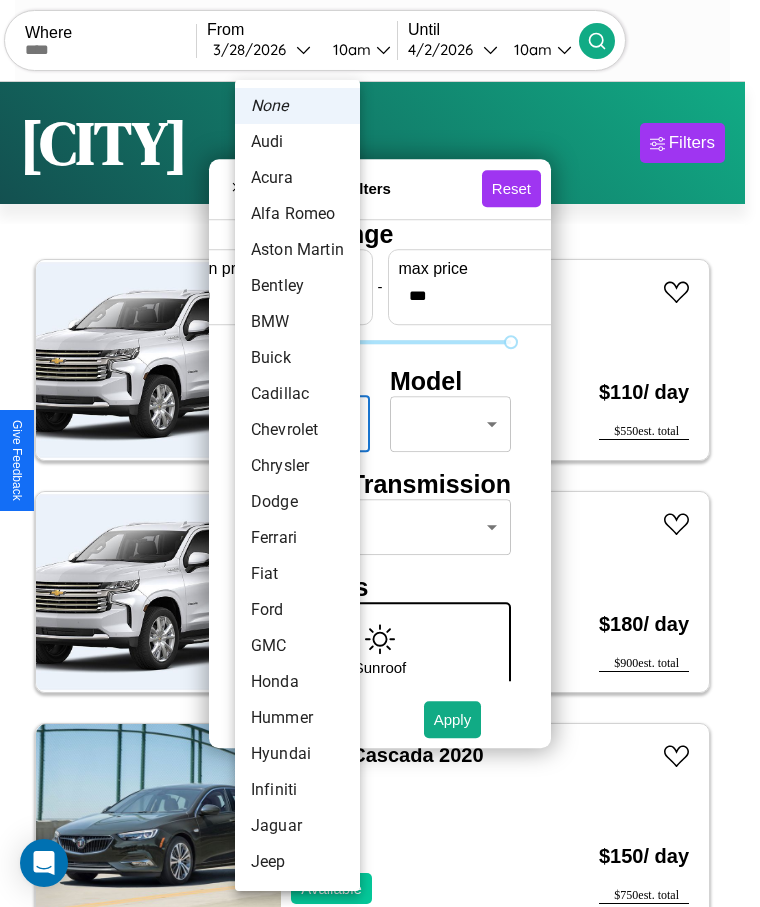 click on "Cadillac" at bounding box center [297, 394] 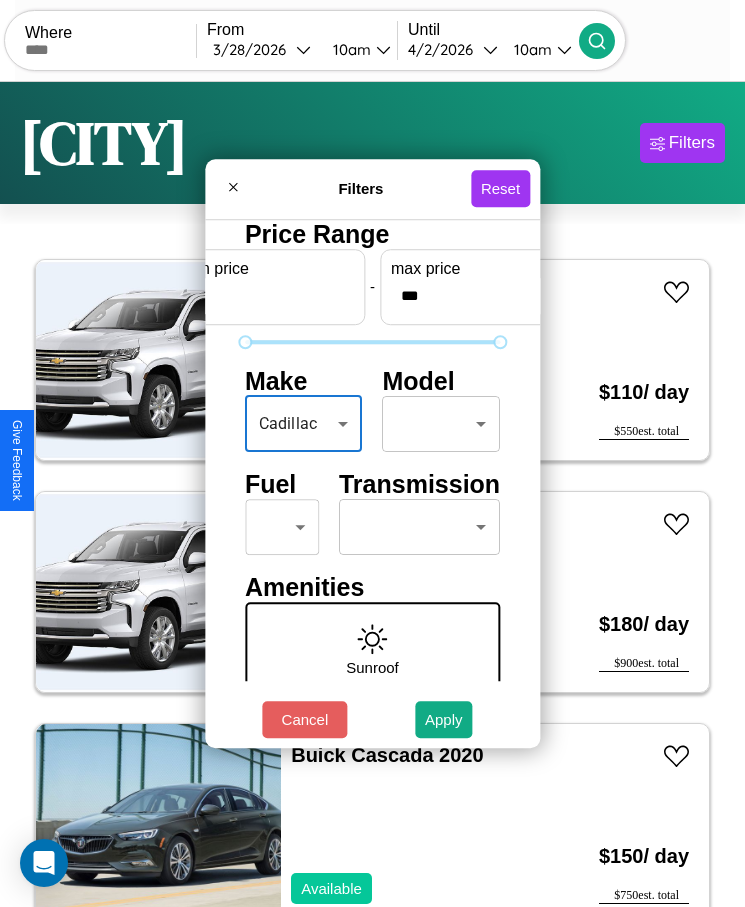 click on "CarGo Where From 3 / 28 / 2026 10am Until 4 / 2 / 2026 10am Become a Host Login Sign Up Barcelona Filters 15  cars in this area These cars can be picked up in this city. Chevrolet   Lumina APV   2020 Available $ 110  / day $ 550  est. total Chevrolet   Lumina   2022 Available $ 180  / day $ 900  est. total Buick   Cascada   2020 Available $ 150  / day $ 750  est. total Lincoln   Navigator   2019 Unavailable $ 140  / day $ 700  est. total Subaru   Standard   2021 Available $ 130  / day $ 650  est. total Honda   PCX150   2014 Available $ 150  / day $ 750  est. total Fiat   124 Spider   2017 Available $ 60  / day $ 300  est. total Land Rover   New Range Rover   2014 Available $ 140  / day $ 700  est. total Chrysler   SALON   2017 Available $ 100  / day $ 500  est. total Lamborghini   Huracan   2014 Unavailable $ 90  / day $ 450  est. total Volvo   Cab Behind Engine   2014 Available $ 60  / day $ 300  est. total Ferrari   599 GTB   2014 Available $ 180  / day $ 900  est. total Kia   K4   2021 Available $ 180 $" at bounding box center [372, 478] 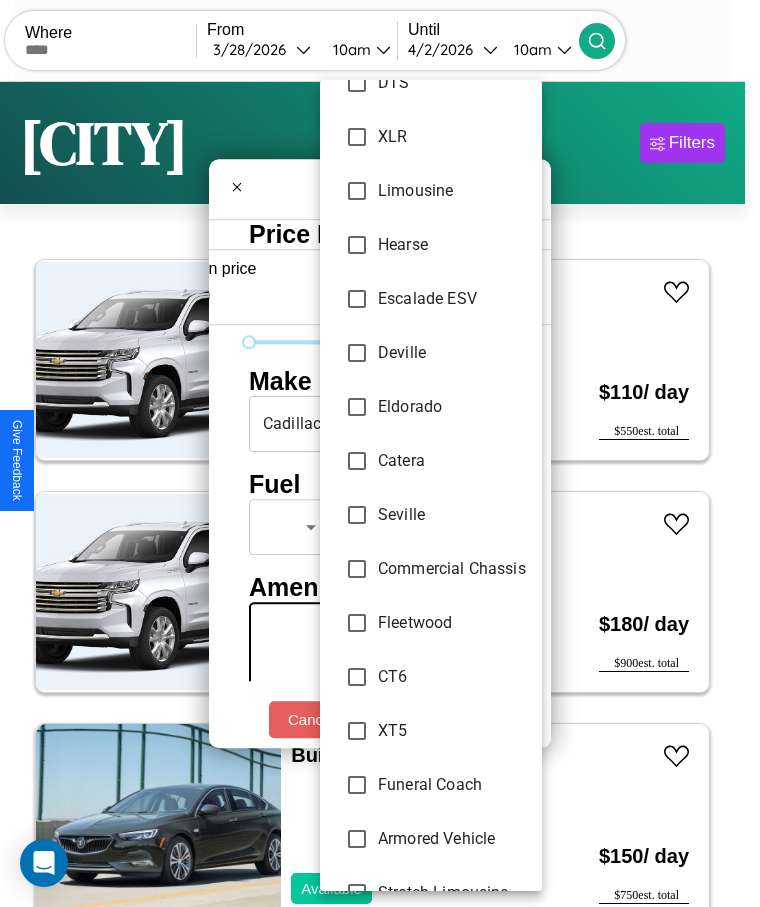 scroll, scrollTop: 475, scrollLeft: 0, axis: vertical 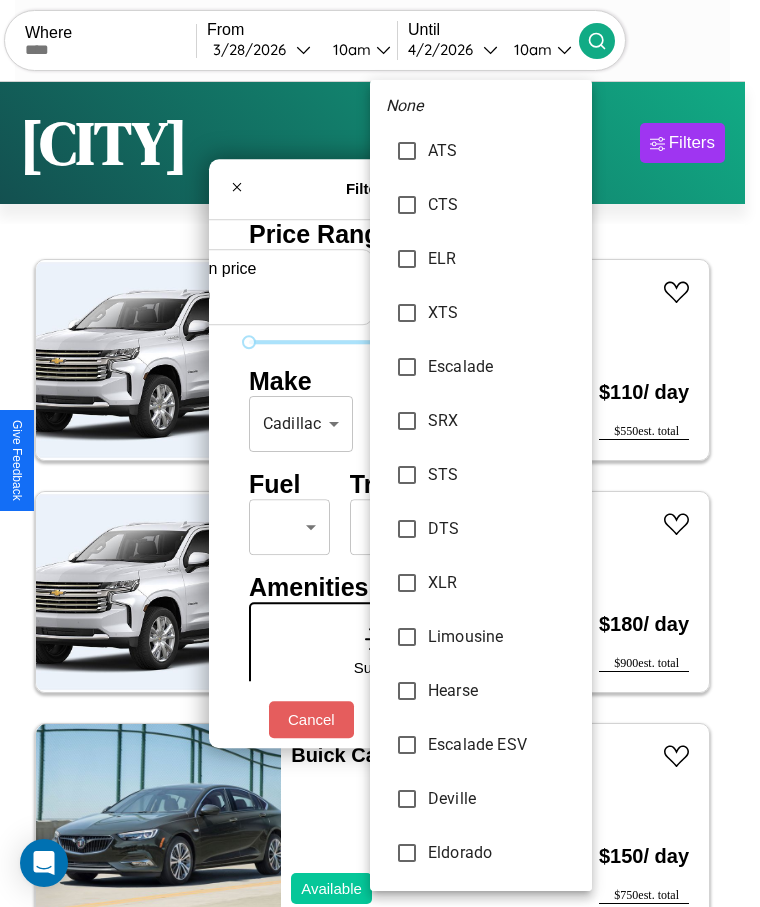 type on "**********" 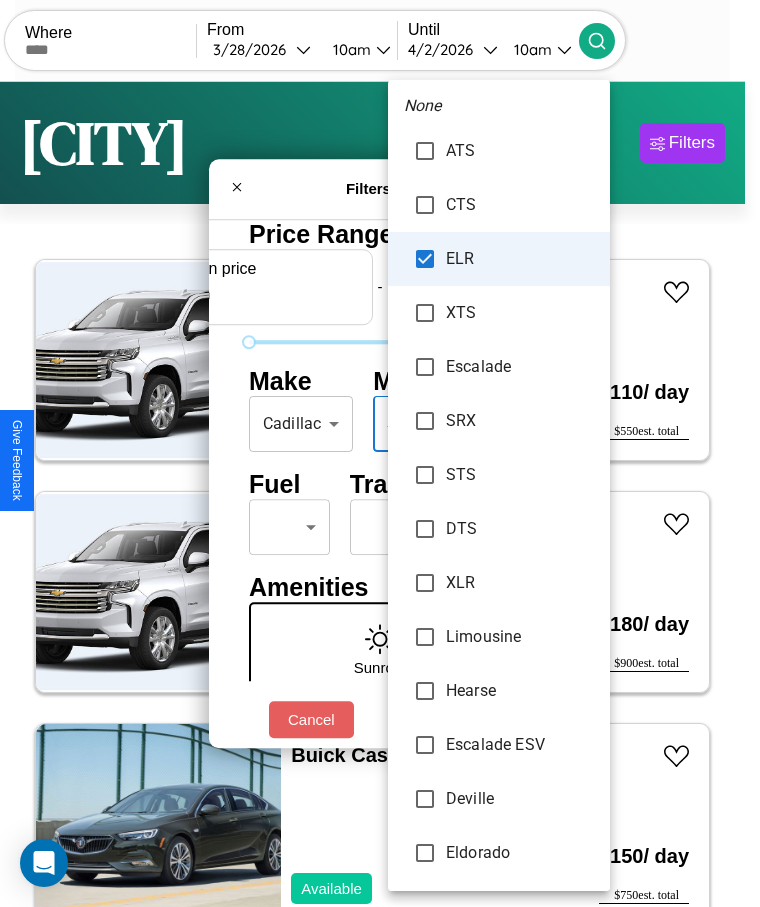 click at bounding box center (380, 453) 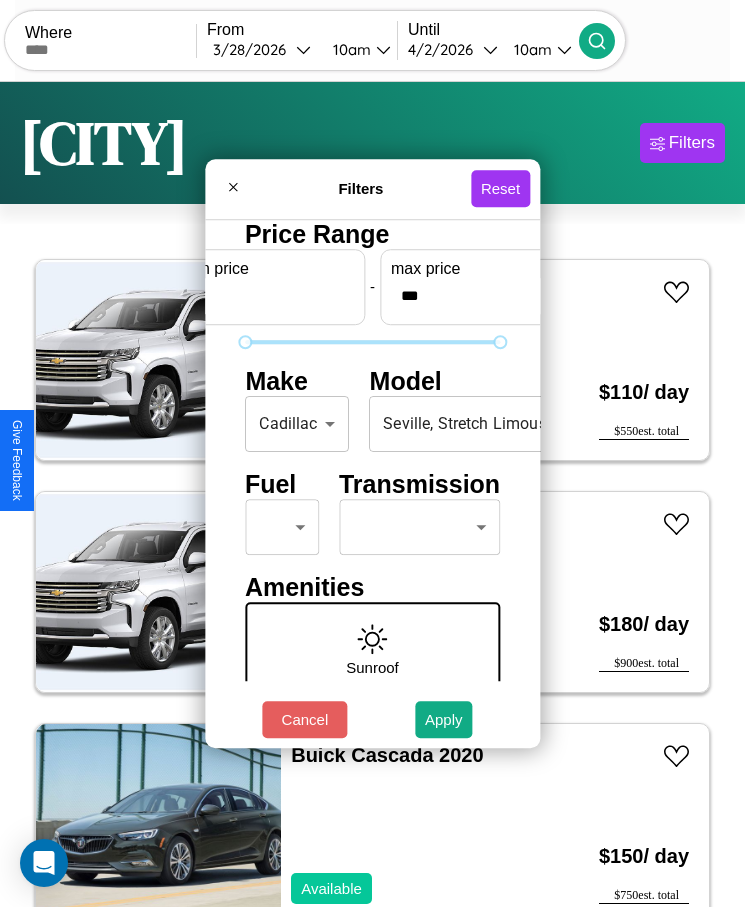 click on "None ATS CTS ELR XTS Escalade SRX STS DTS XLR Limousine Hearse Escalade ESV Deville Eldorado Catera Seville Commercial Chassis Fleetwood CT6 XT5 Funeral Coach Armored Vehicle Stretch Limousine 60 Special Allante Brougham Cimarron XT4 XT6 CT4 CT5 Lyriq Escalade IQ Celestiq Optiq Vistiq Escalade IQL" at bounding box center [372, 453] 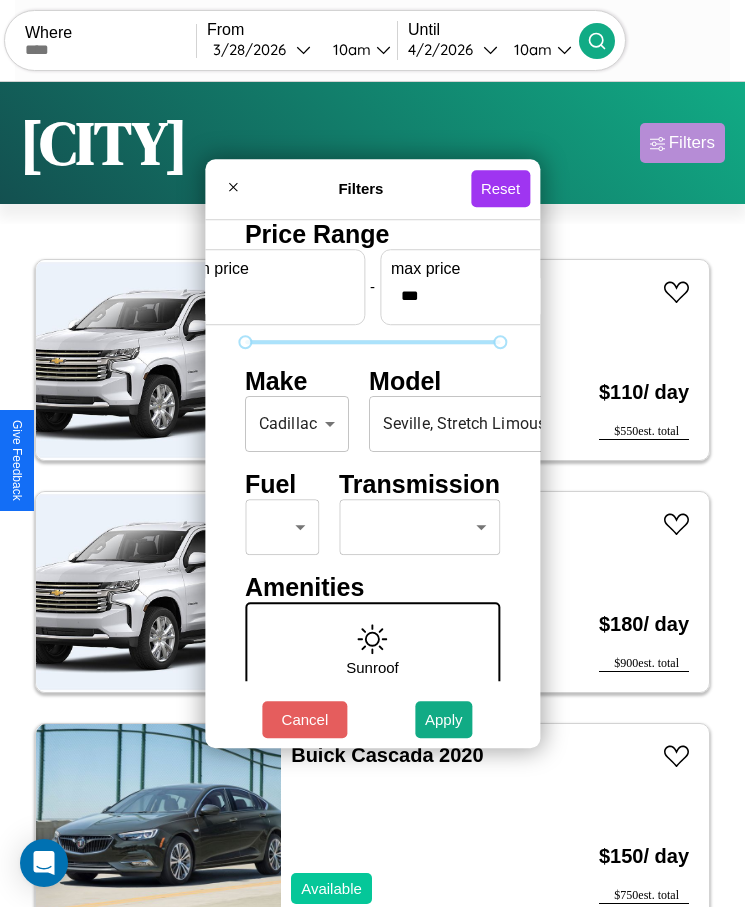 click on "Filters" at bounding box center (692, 143) 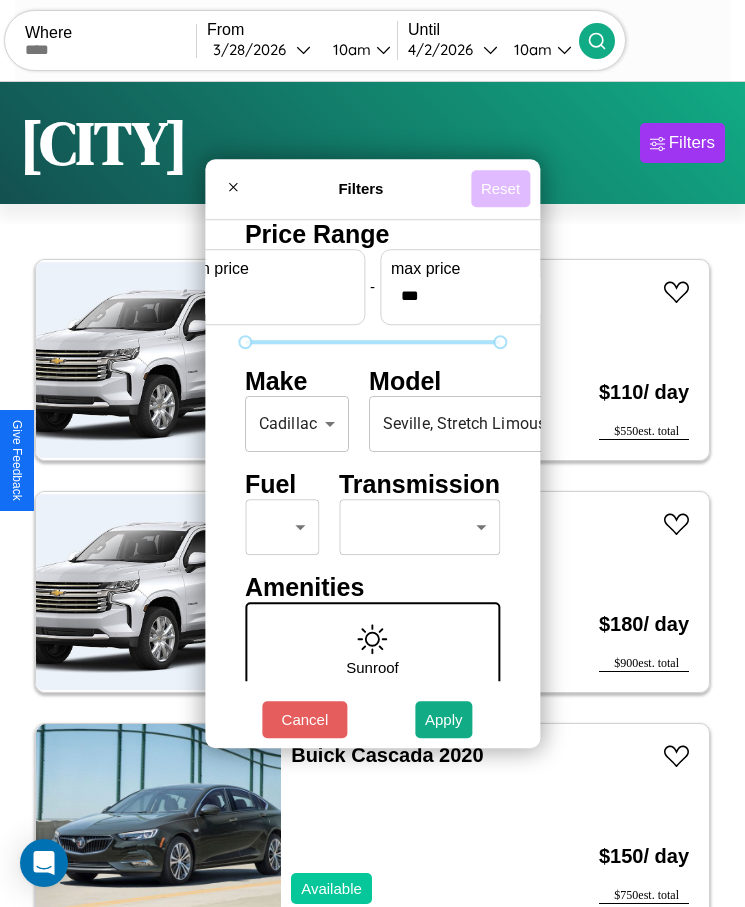 click on "Reset" at bounding box center (500, 188) 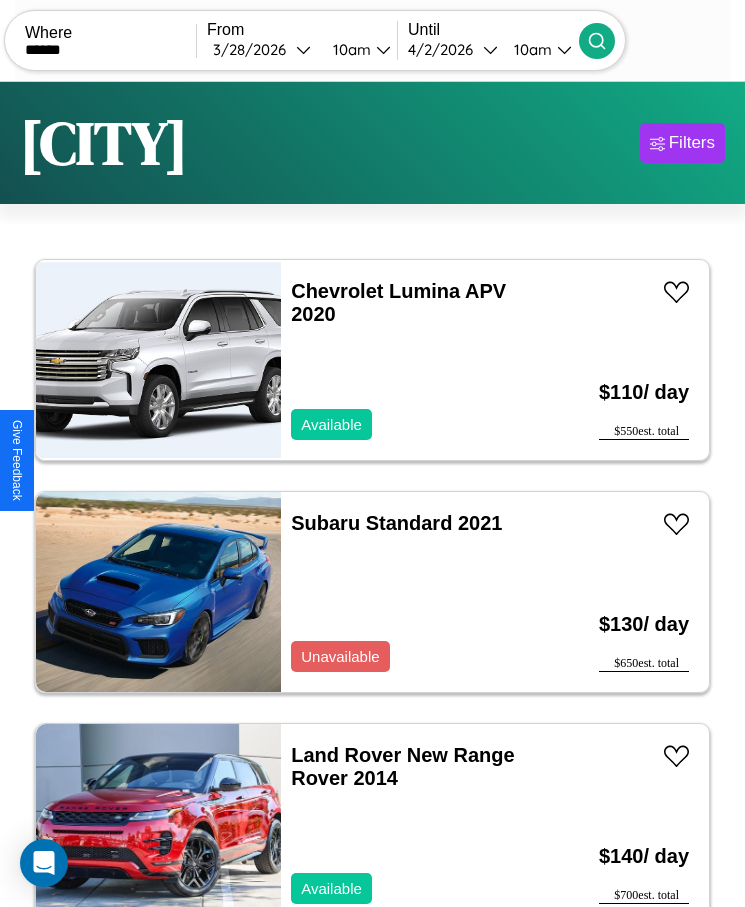 type on "******" 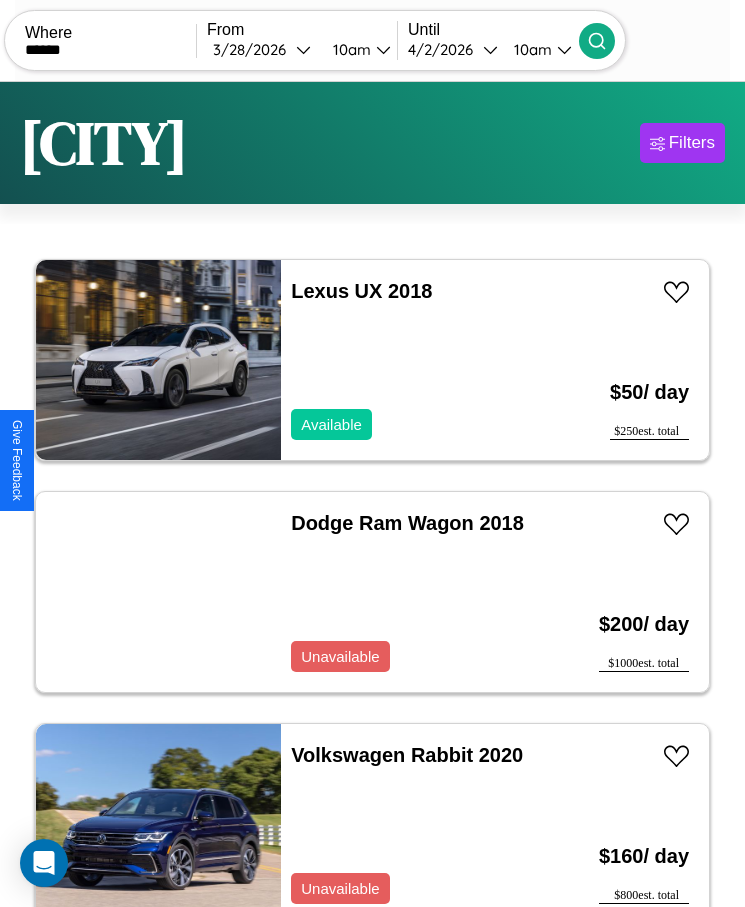scroll, scrollTop: 50, scrollLeft: 0, axis: vertical 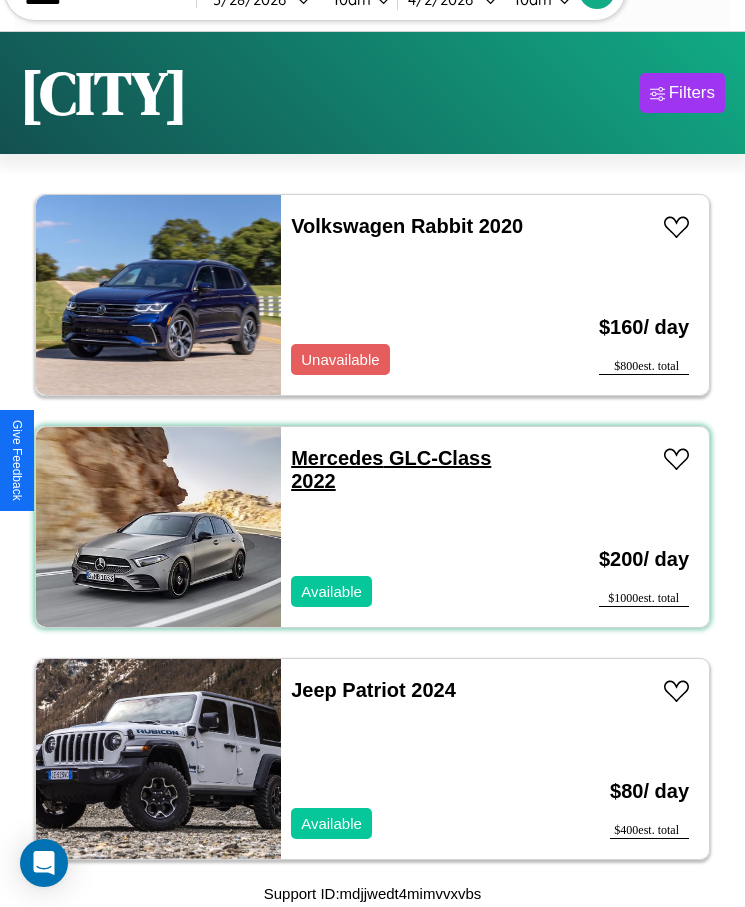 click on "Mercedes   GLC-Class   2022" at bounding box center [391, 469] 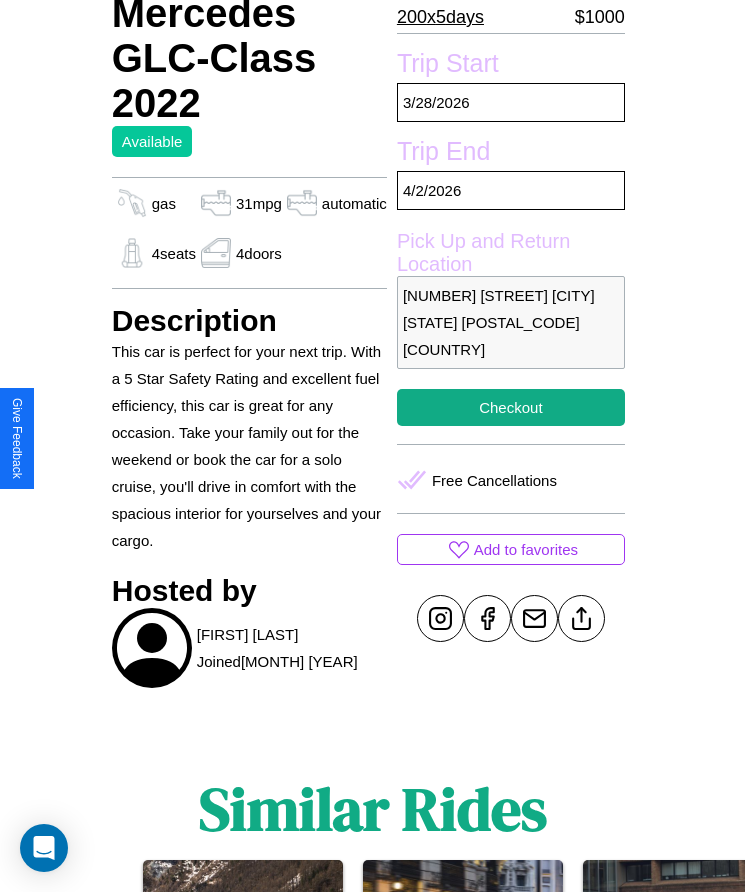 scroll, scrollTop: 432, scrollLeft: 0, axis: vertical 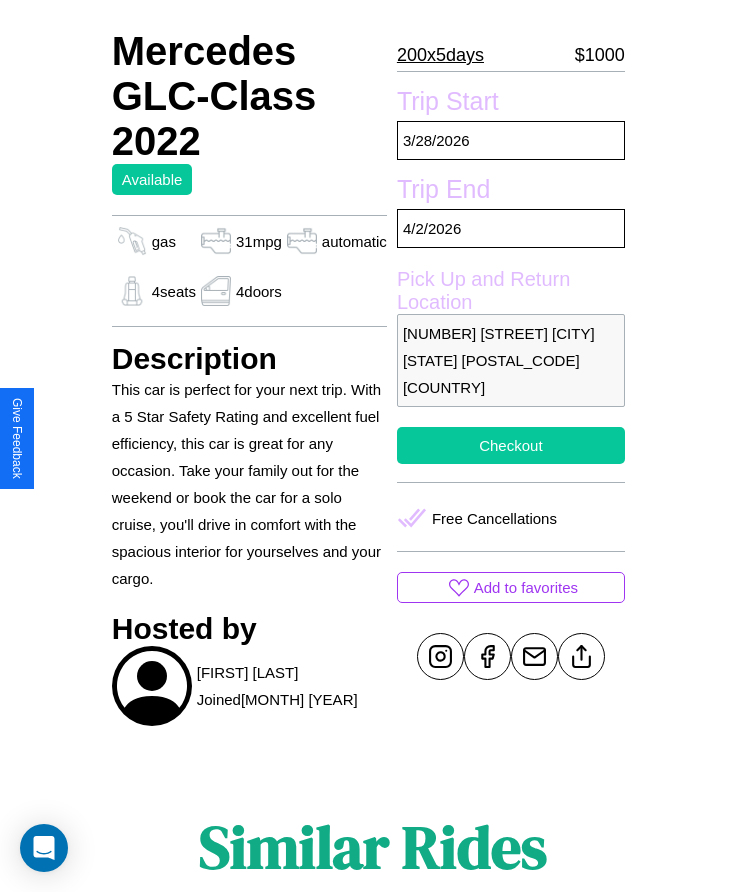 click on "Checkout" at bounding box center [511, 445] 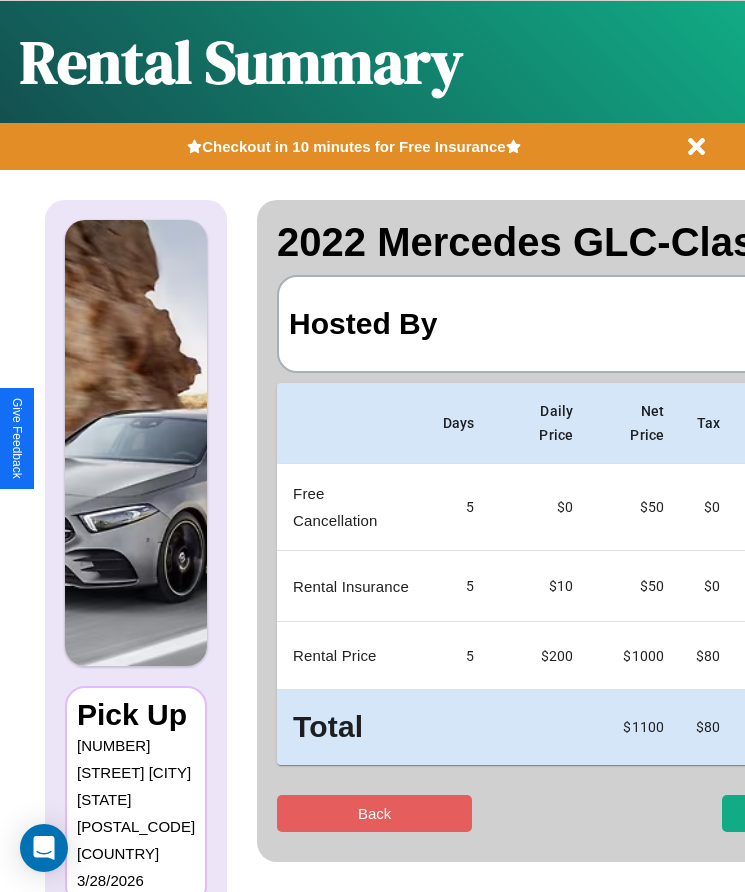 scroll, scrollTop: 0, scrollLeft: 148, axis: horizontal 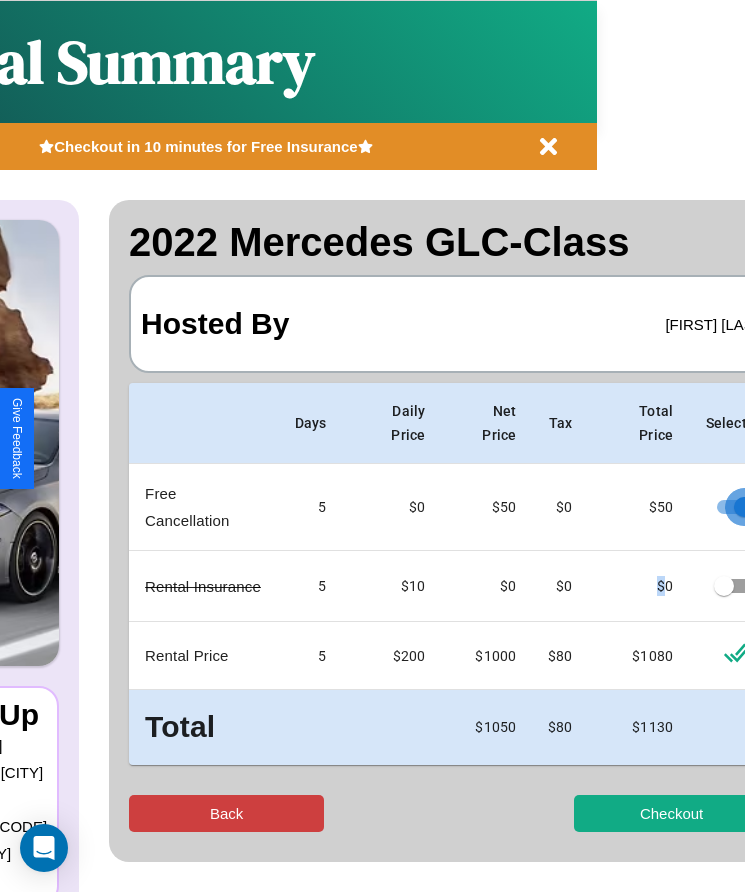 click on "Back" at bounding box center (226, 813) 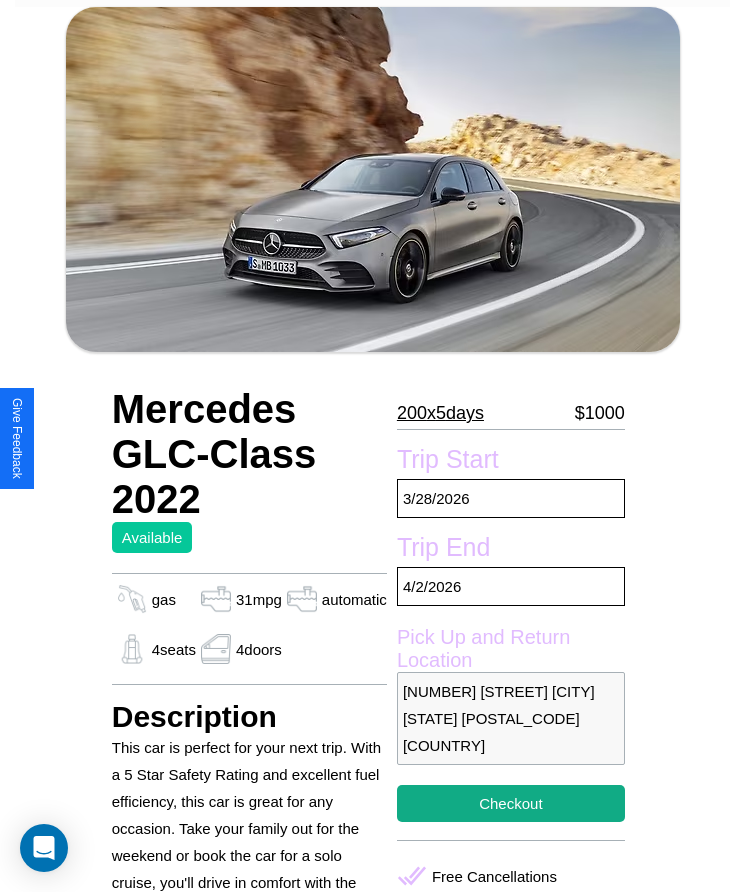 scroll, scrollTop: 83, scrollLeft: 0, axis: vertical 